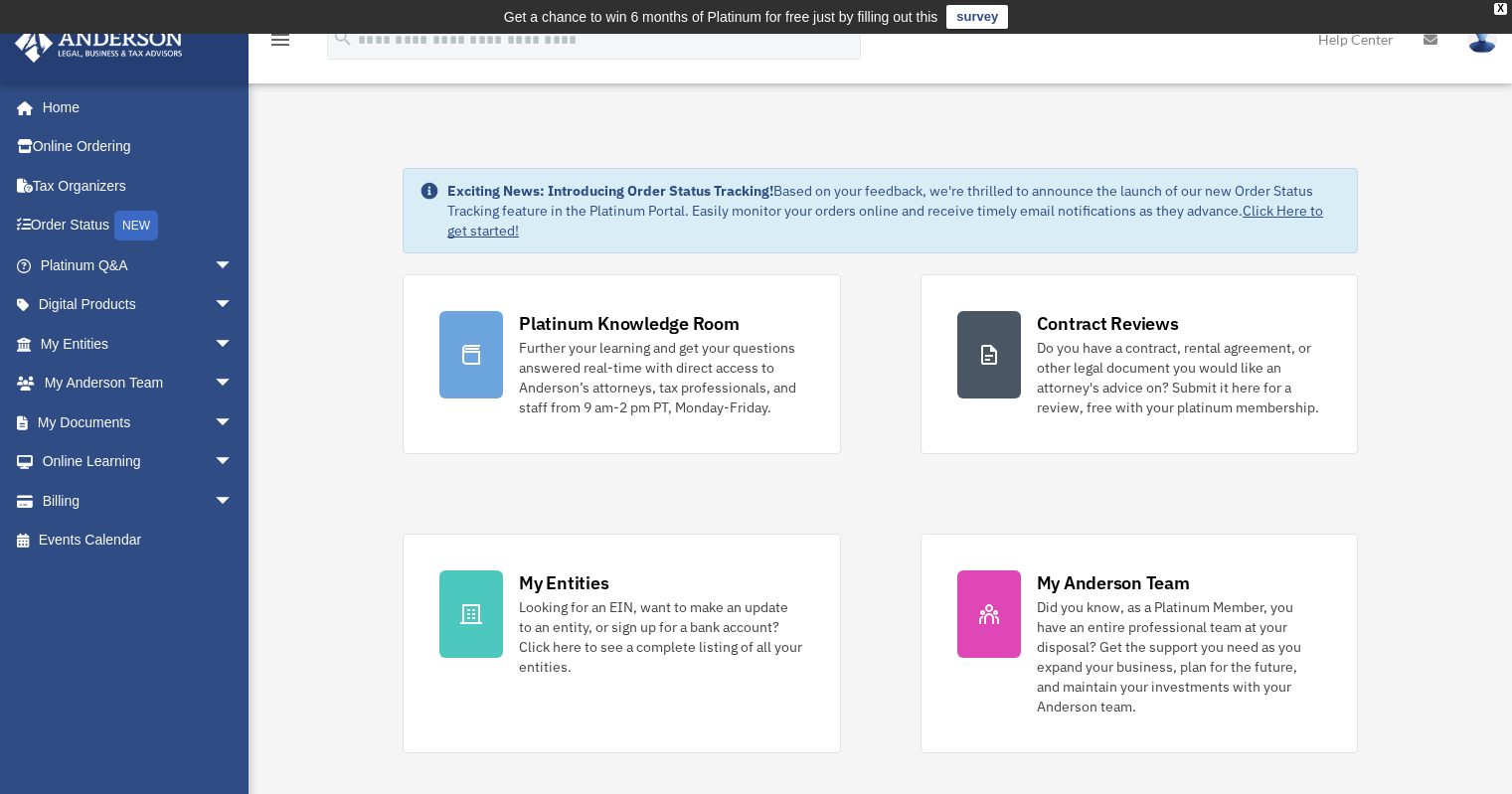 scroll, scrollTop: 0, scrollLeft: 0, axis: both 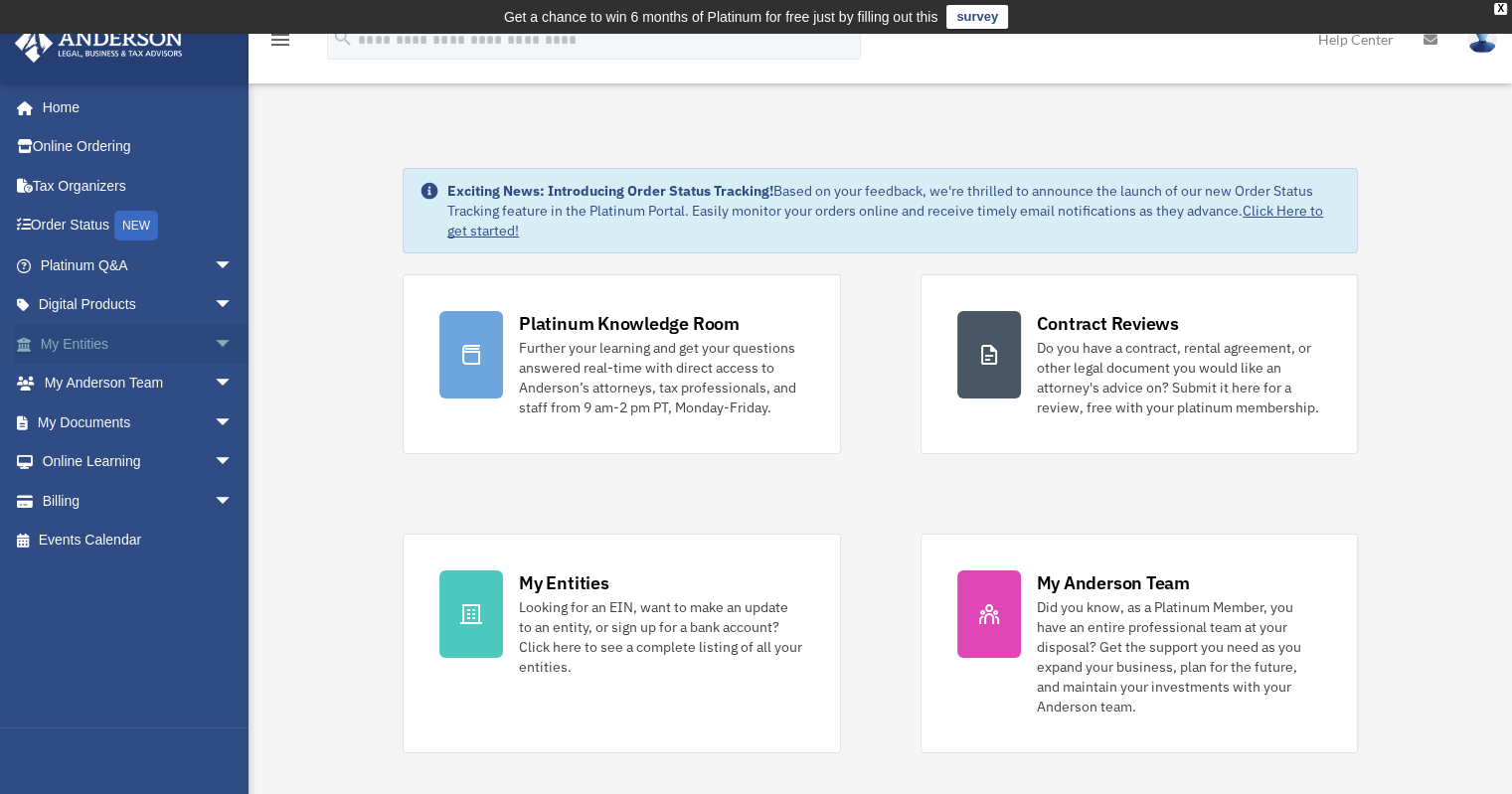 click on "My Entities arrow_drop_down" at bounding box center [138, 344] 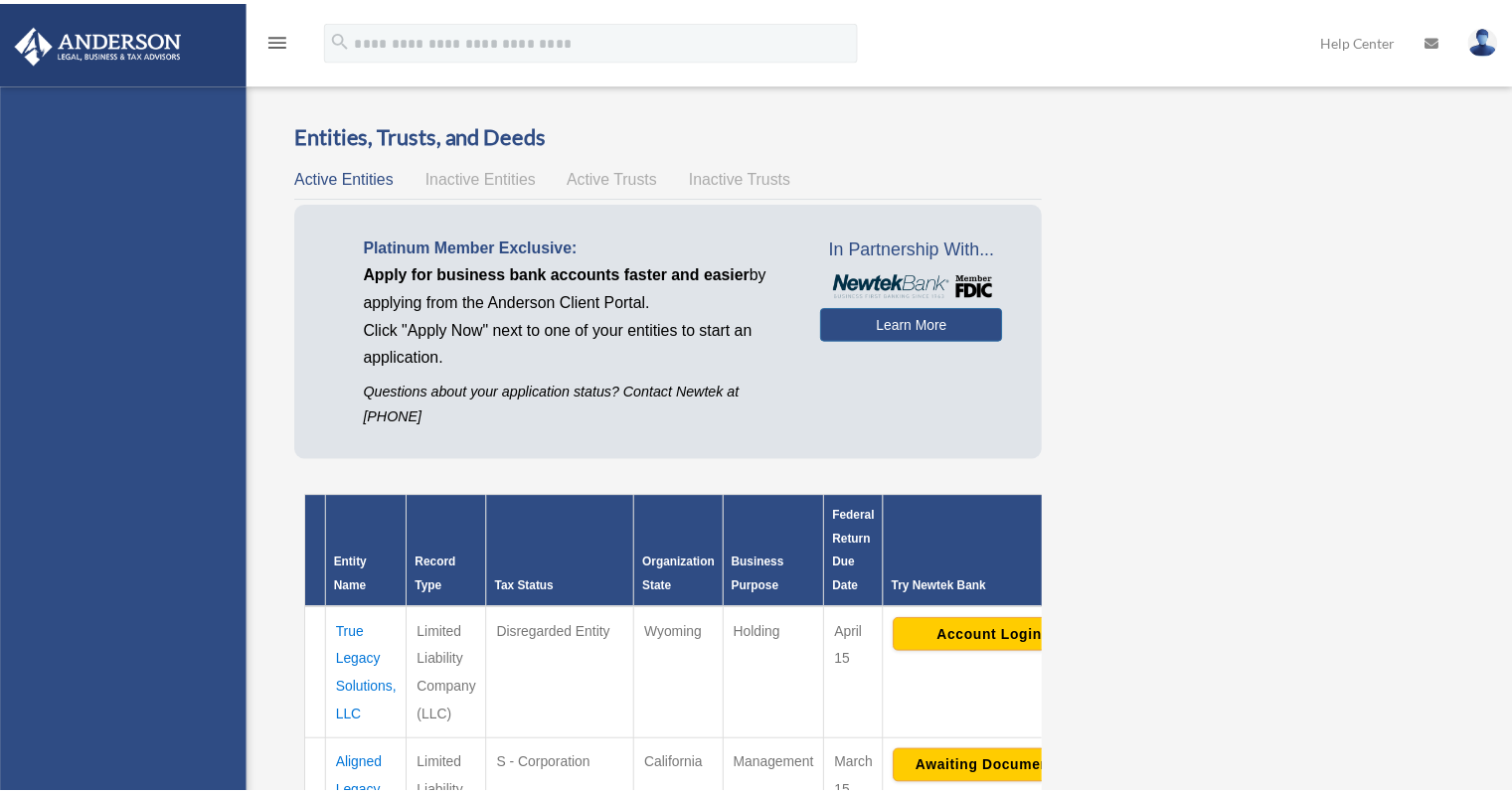 scroll, scrollTop: 0, scrollLeft: 0, axis: both 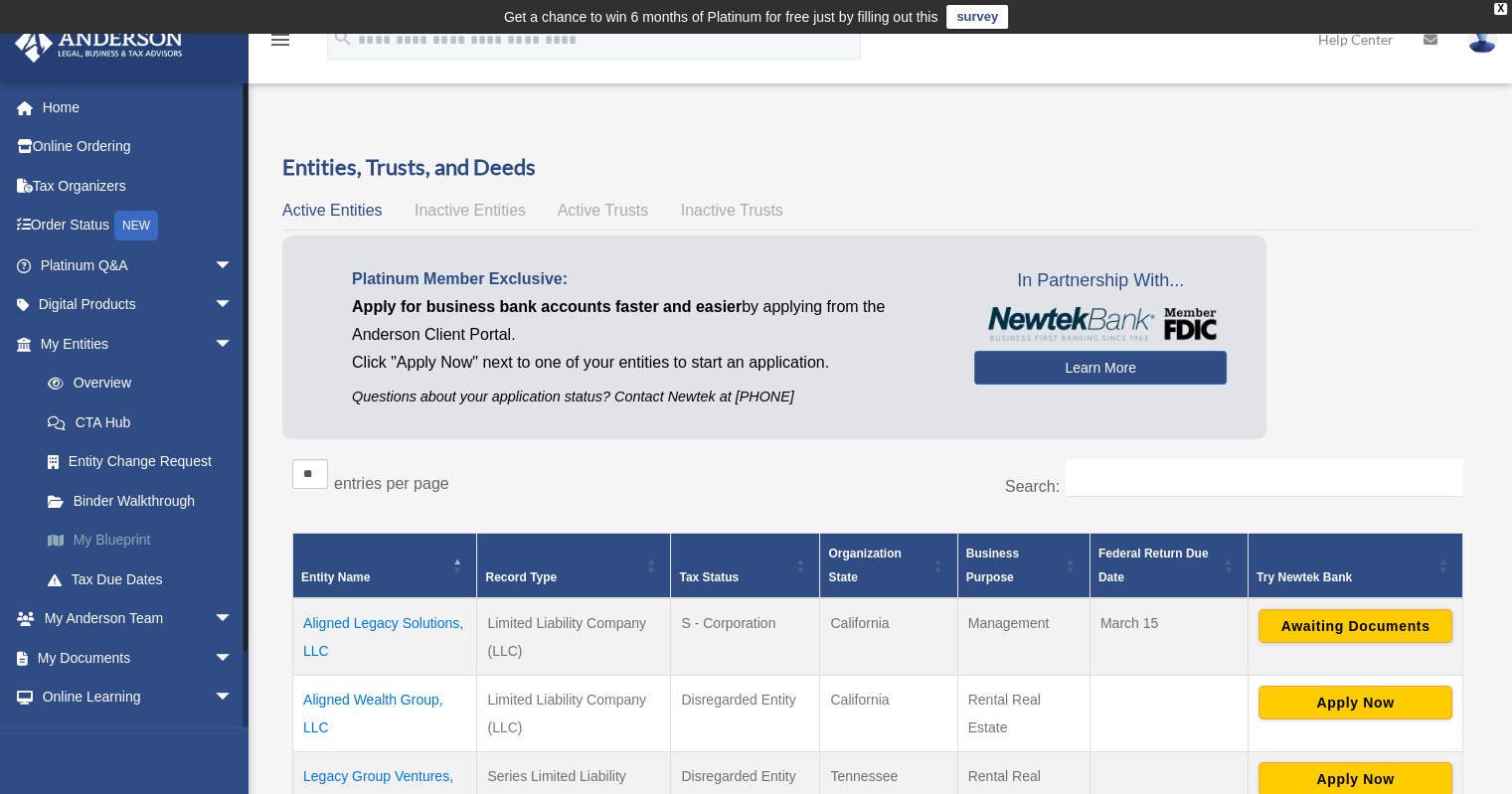 click on "My Blueprint" at bounding box center (145, 541) 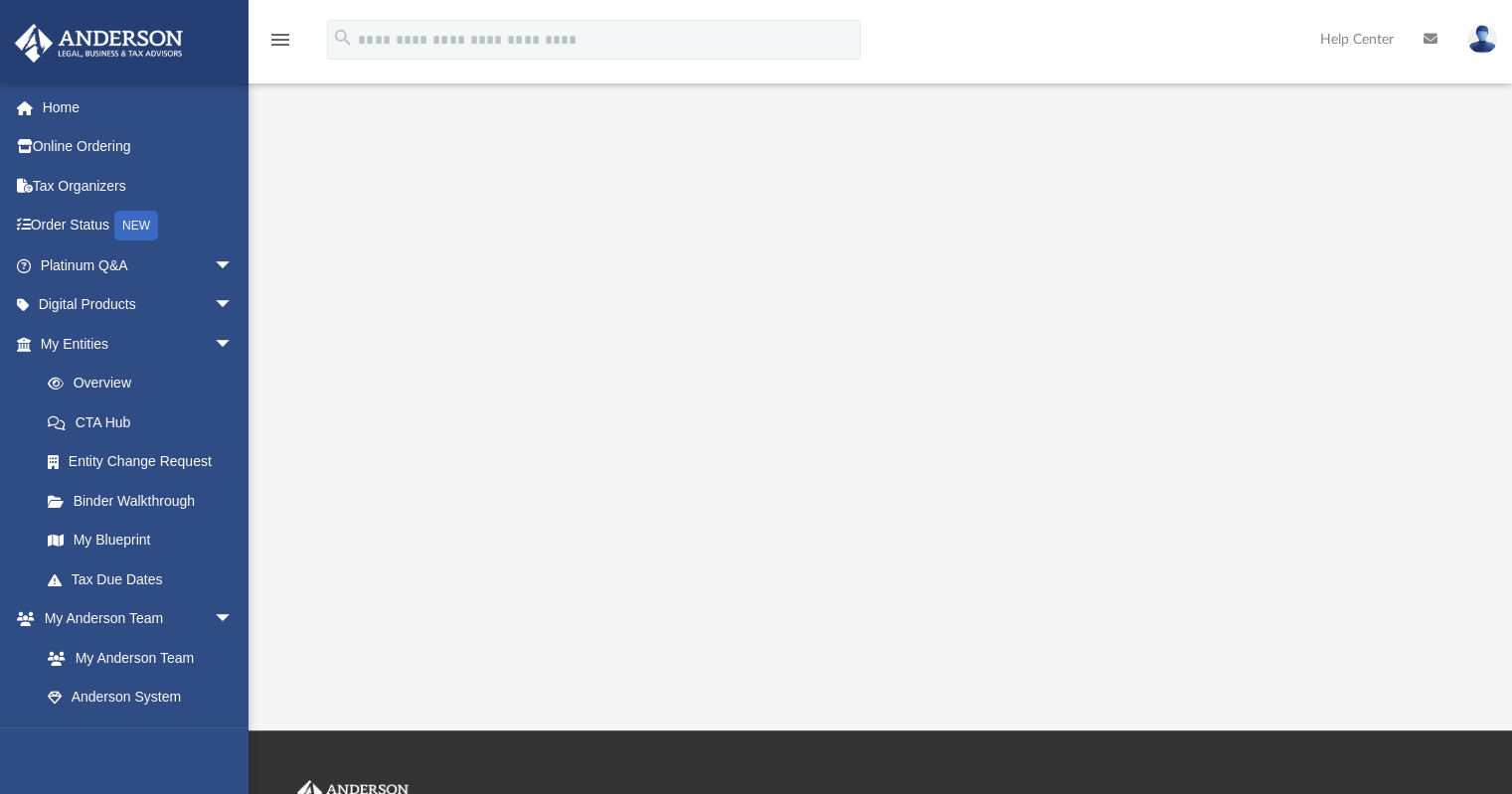 scroll, scrollTop: 497, scrollLeft: 0, axis: vertical 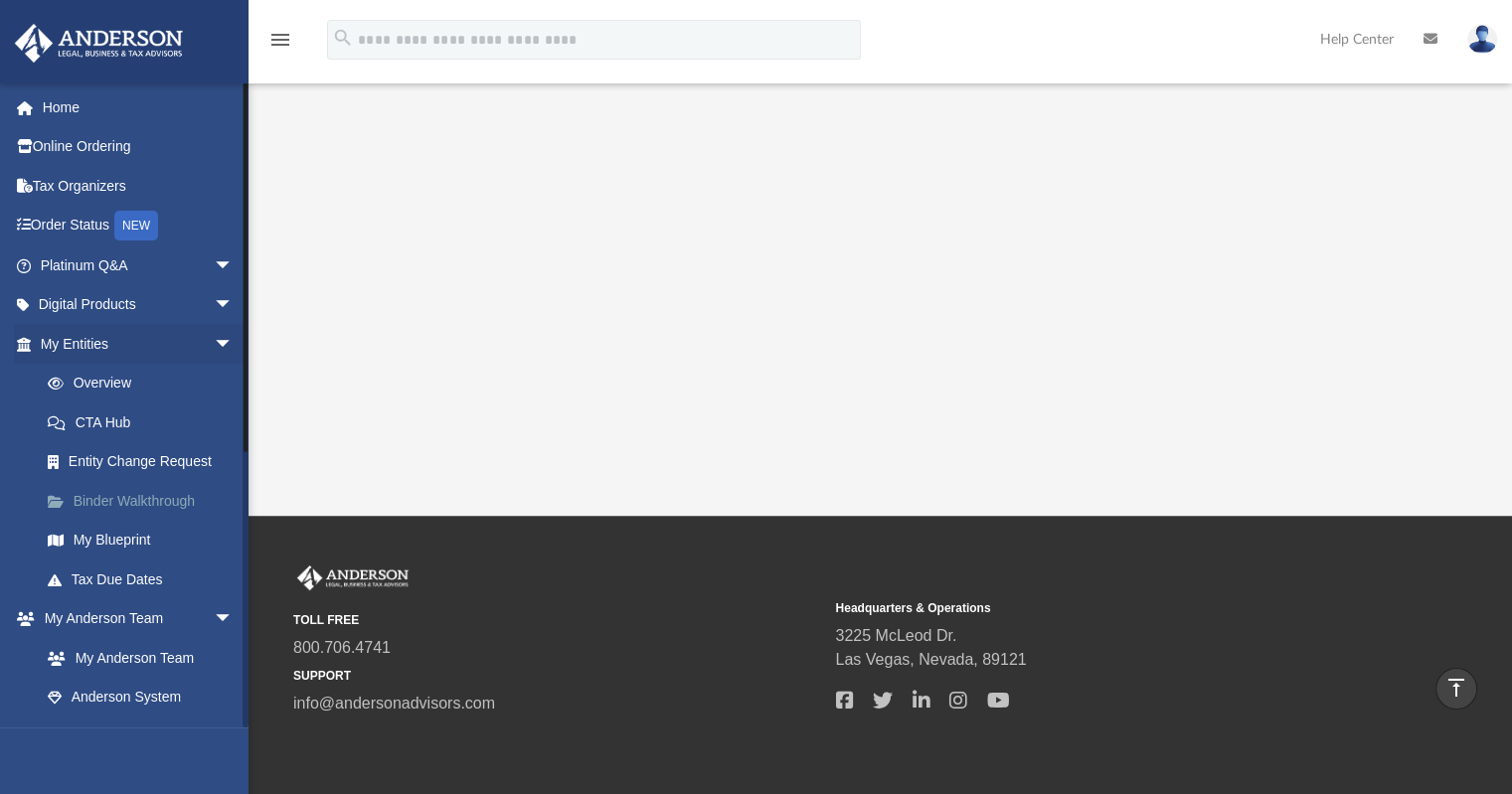 click on "Binder Walkthrough" at bounding box center (145, 501) 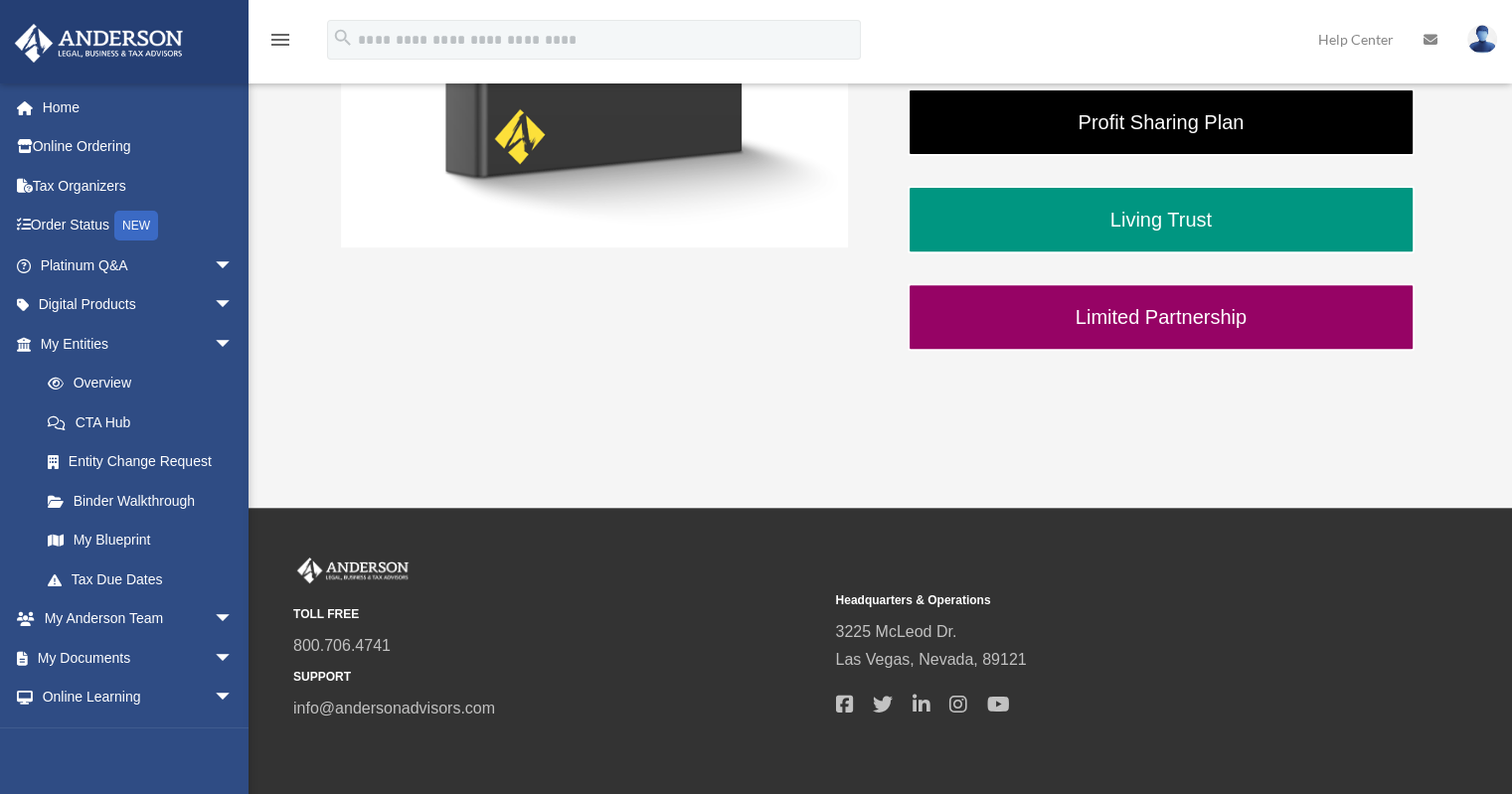 scroll, scrollTop: 775, scrollLeft: 0, axis: vertical 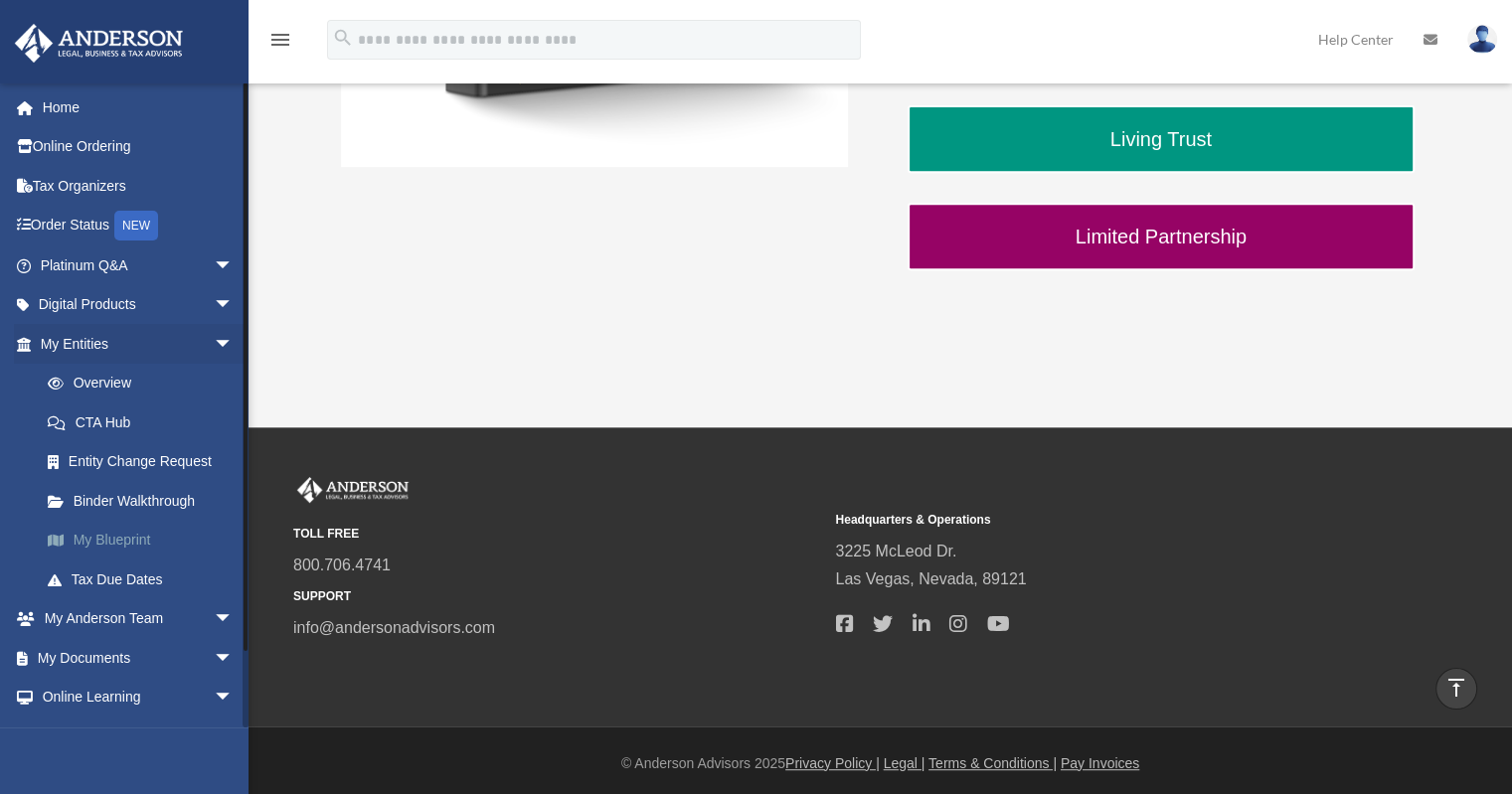 click on "My Blueprint" at bounding box center [145, 541] 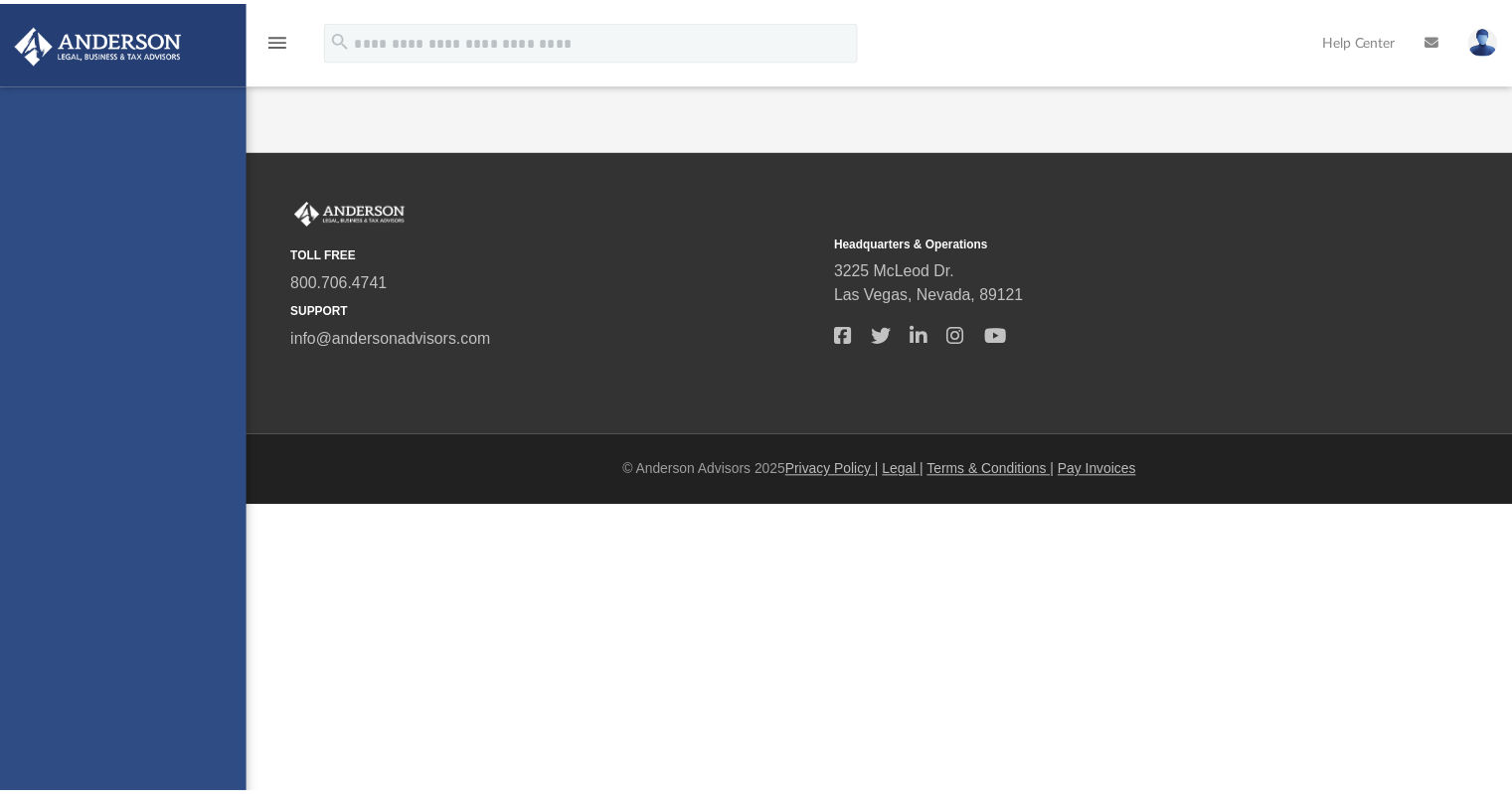 scroll, scrollTop: 0, scrollLeft: 0, axis: both 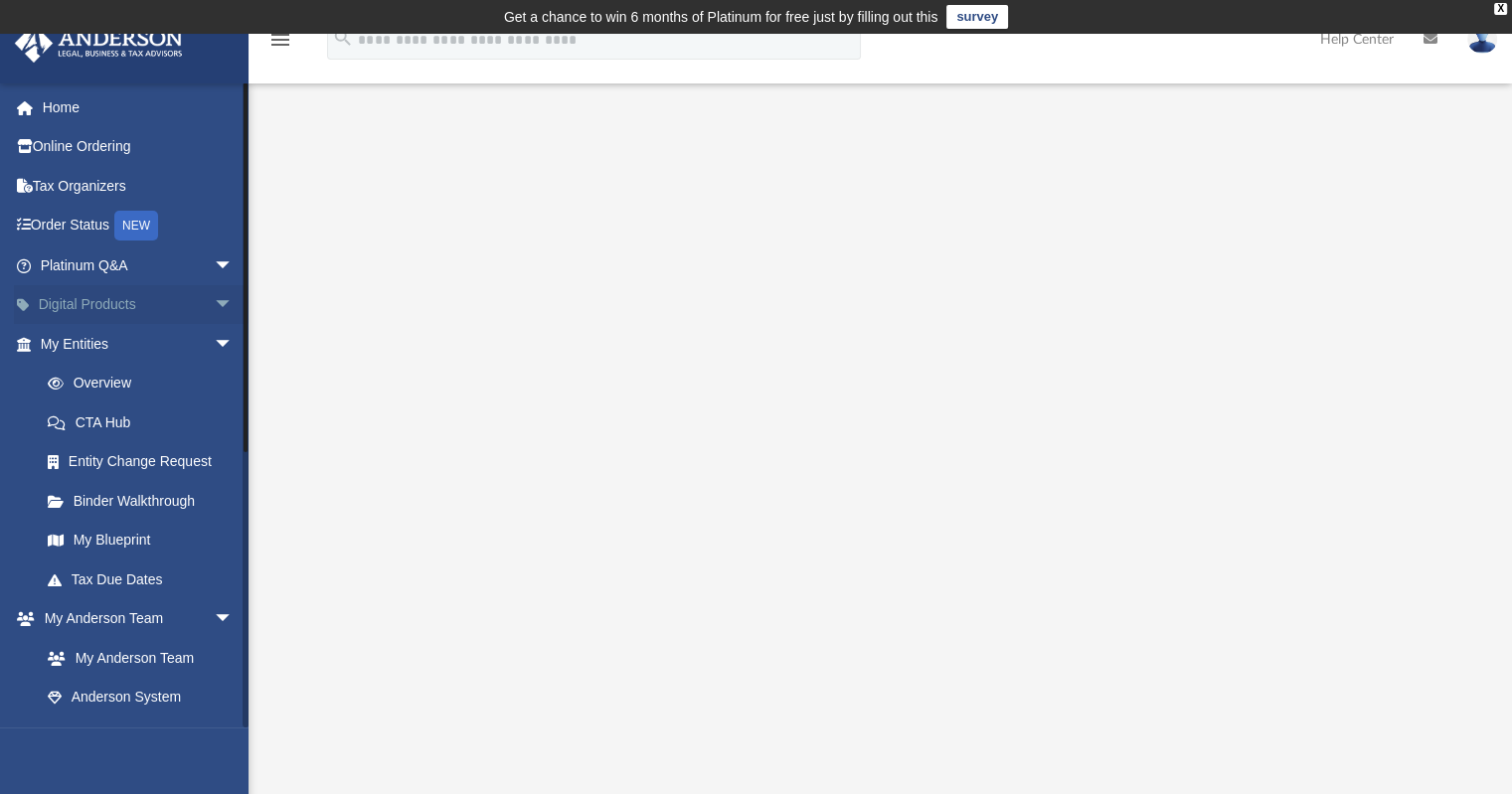 click on "arrow_drop_down" at bounding box center (234, 305) 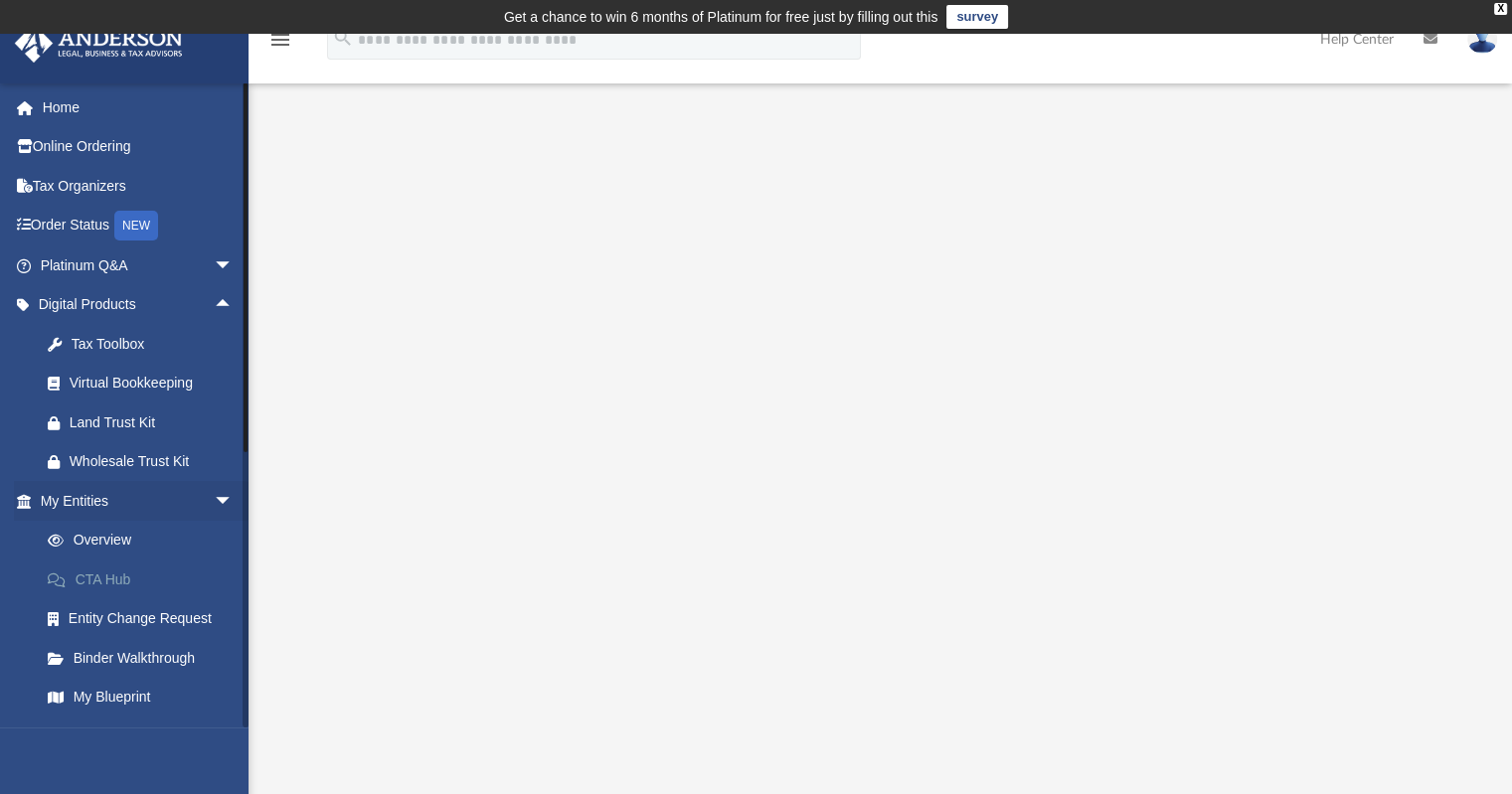 click on "CTA Hub" at bounding box center (145, 579) 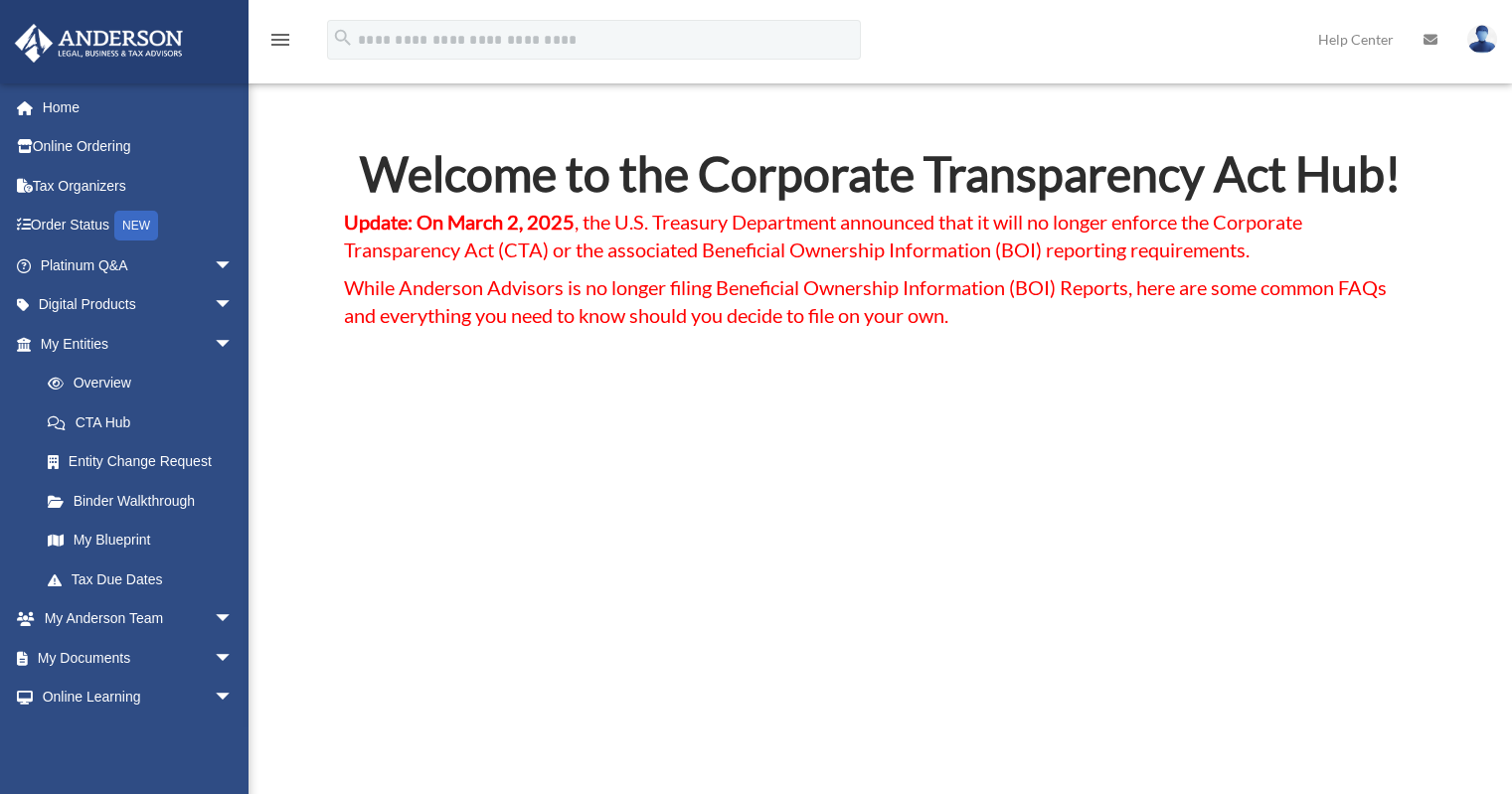 scroll, scrollTop: 0, scrollLeft: 0, axis: both 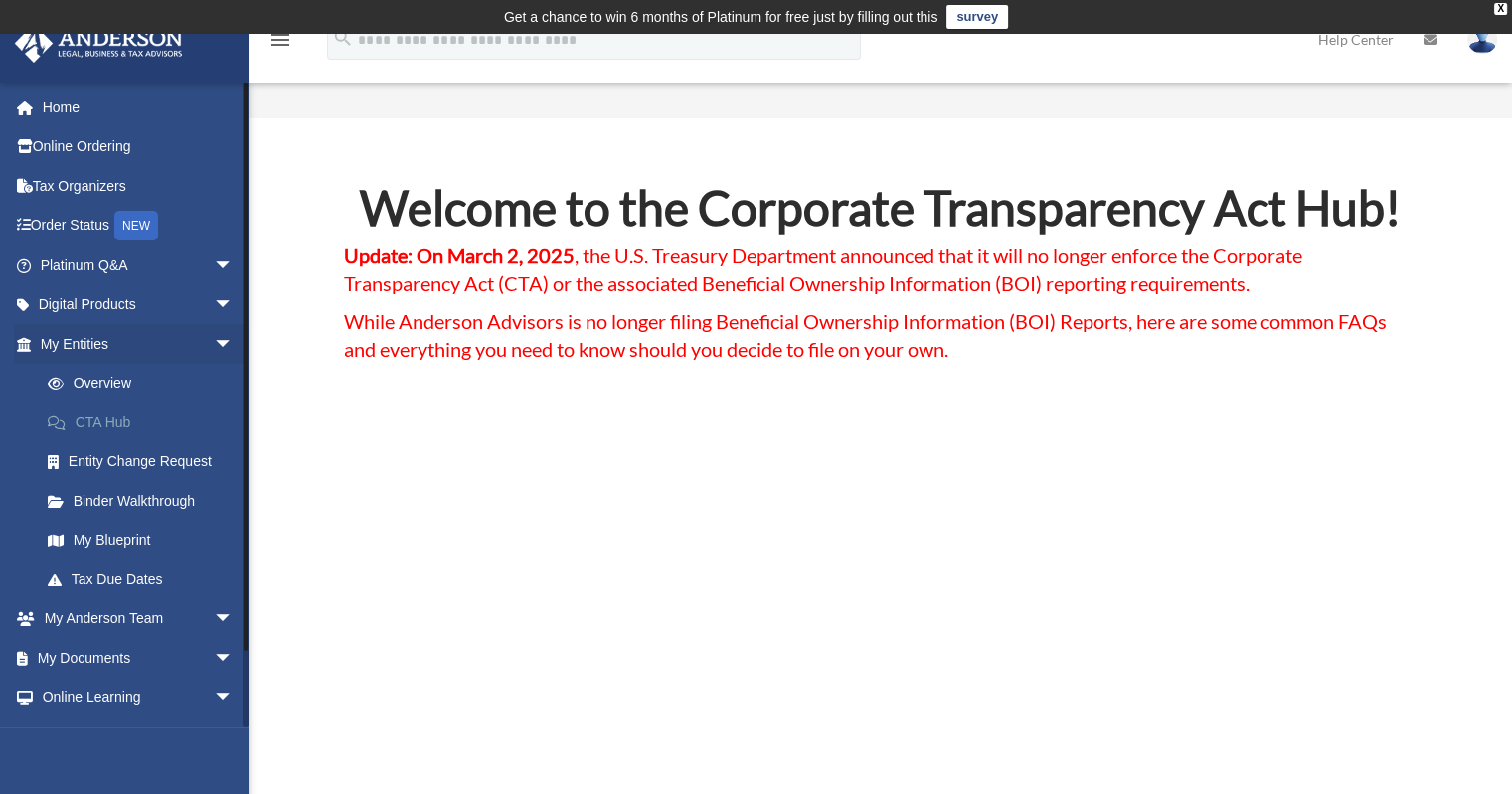 click on "CTA Hub" at bounding box center (145, 422) 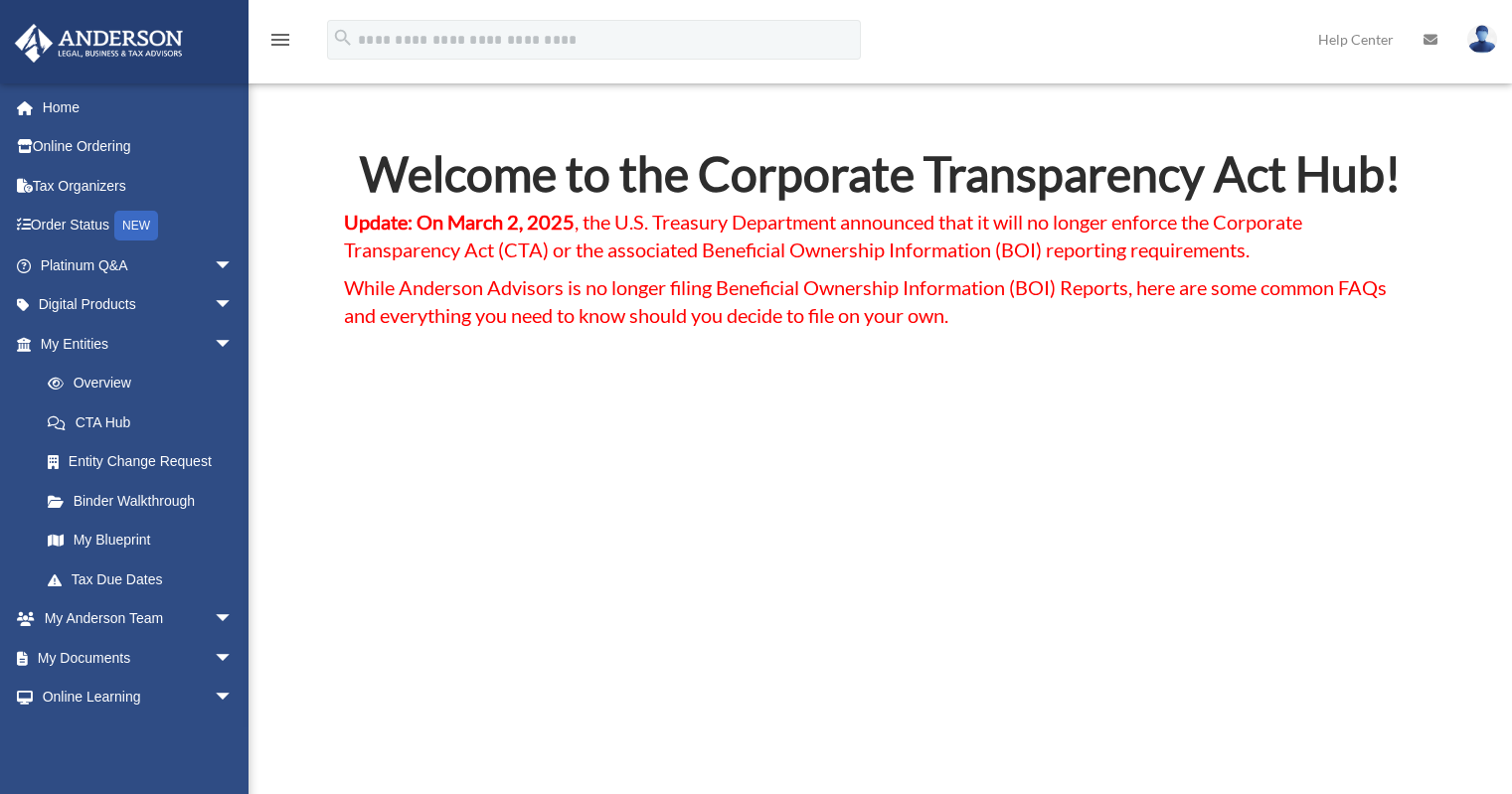 scroll, scrollTop: 0, scrollLeft: 0, axis: both 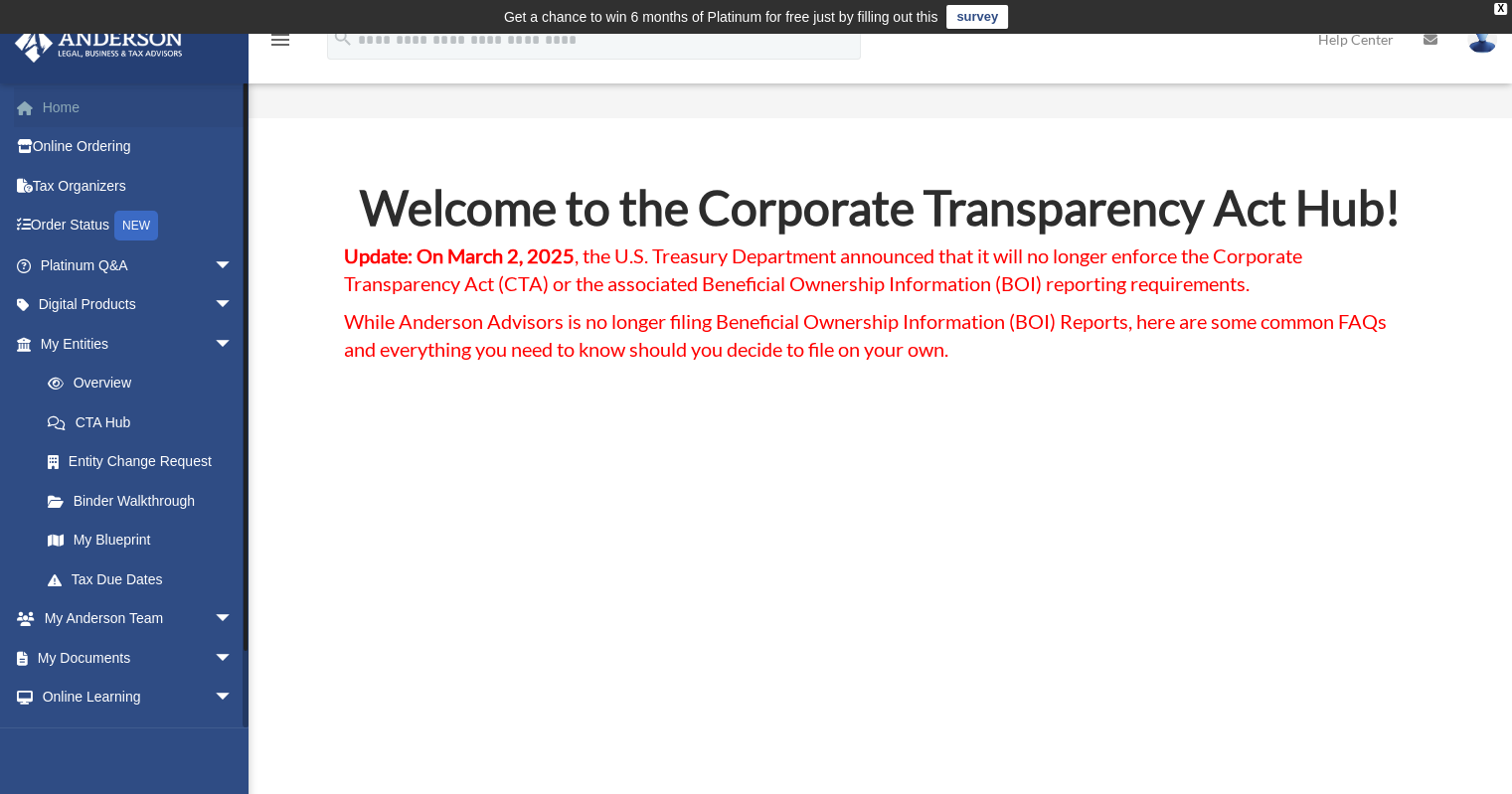 click on "Home" at bounding box center [138, 107] 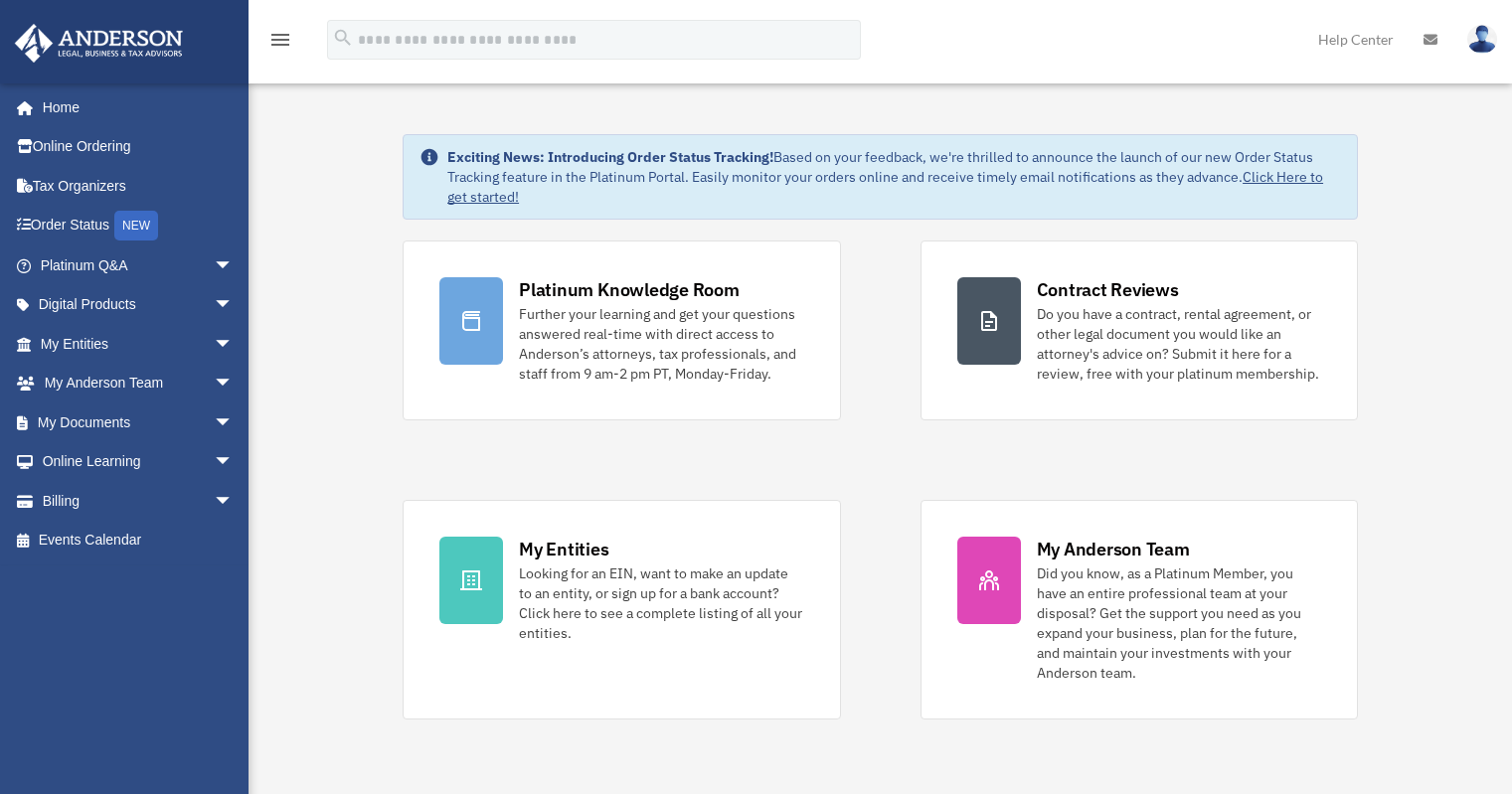 scroll, scrollTop: 0, scrollLeft: 0, axis: both 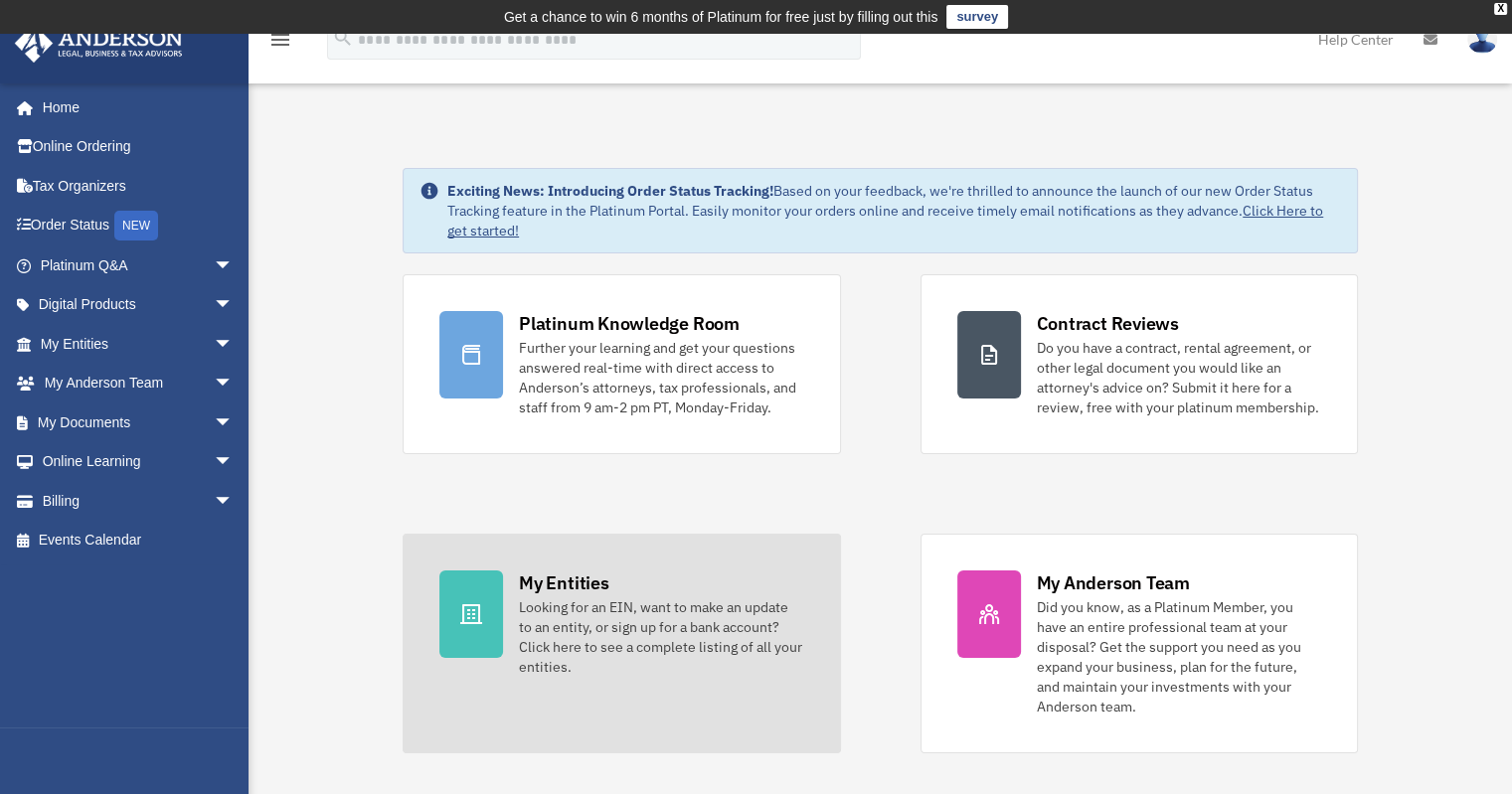 click on "Looking for an EIN, want to  make an update to an entity, or sign up for a bank account?  Click here to see a complete listing of all your entities." at bounding box center [661, 637] 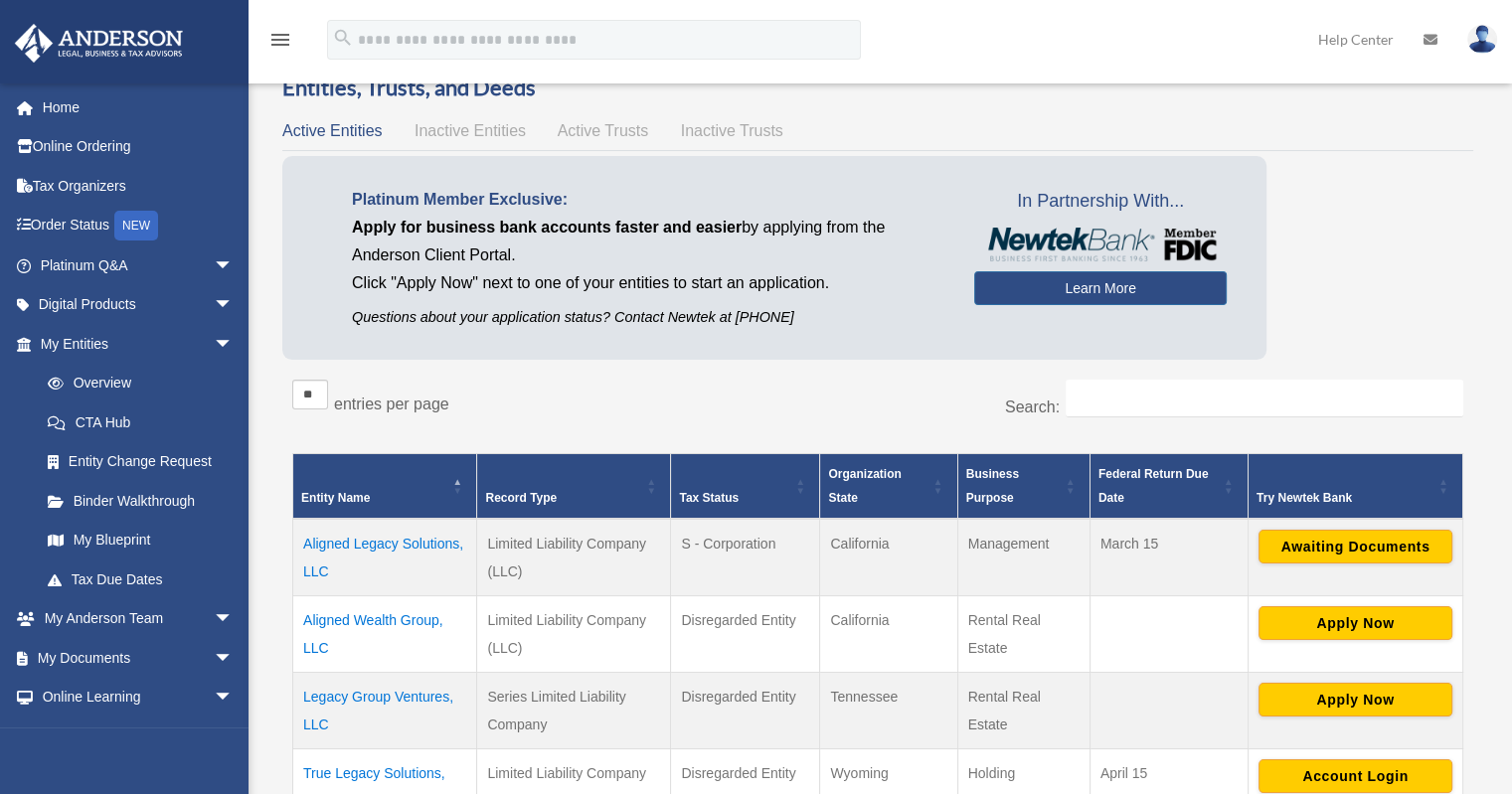 scroll, scrollTop: 204, scrollLeft: 0, axis: vertical 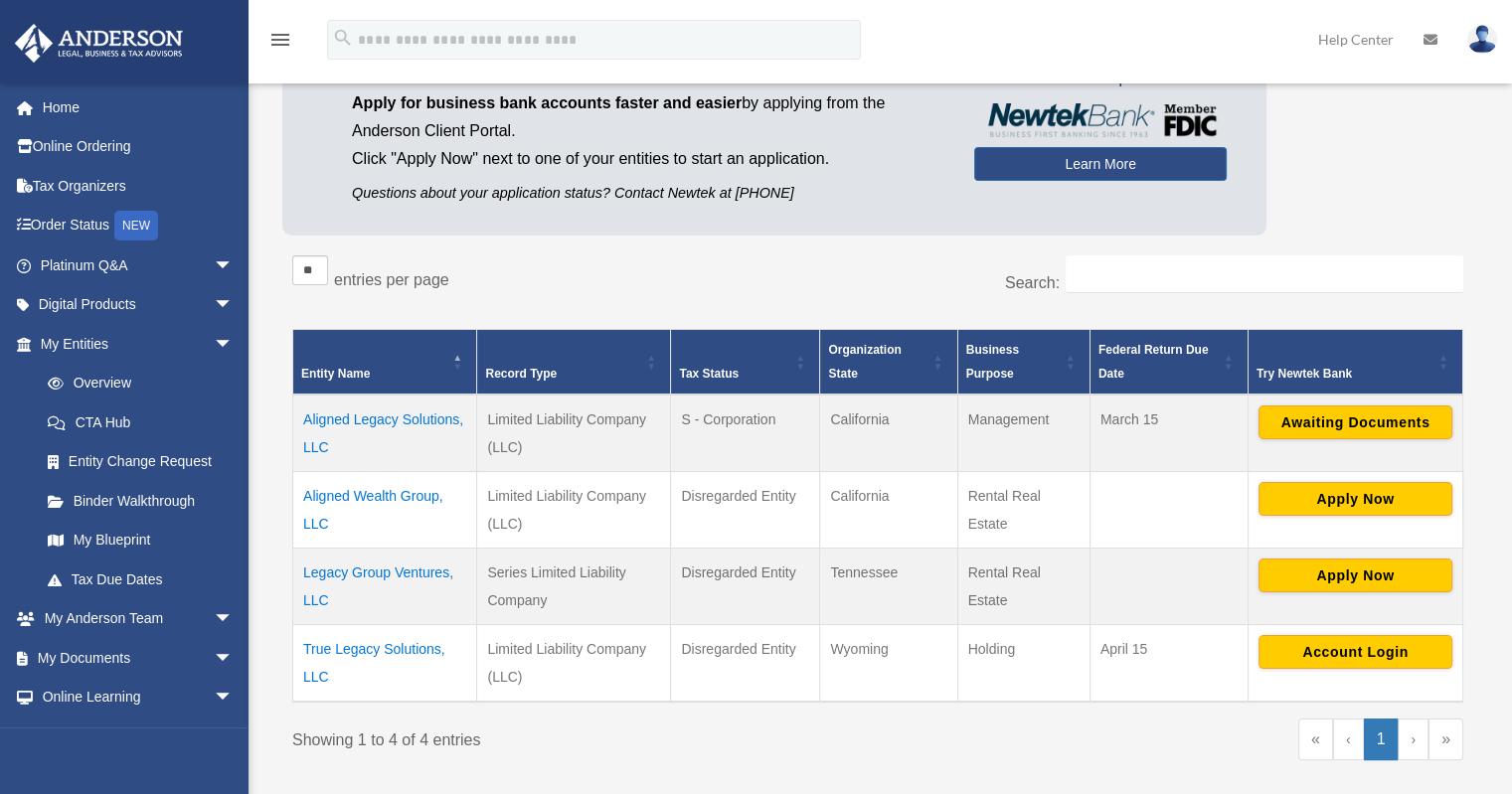 click on "Aligned Wealth Group, LLC" at bounding box center (385, 509) 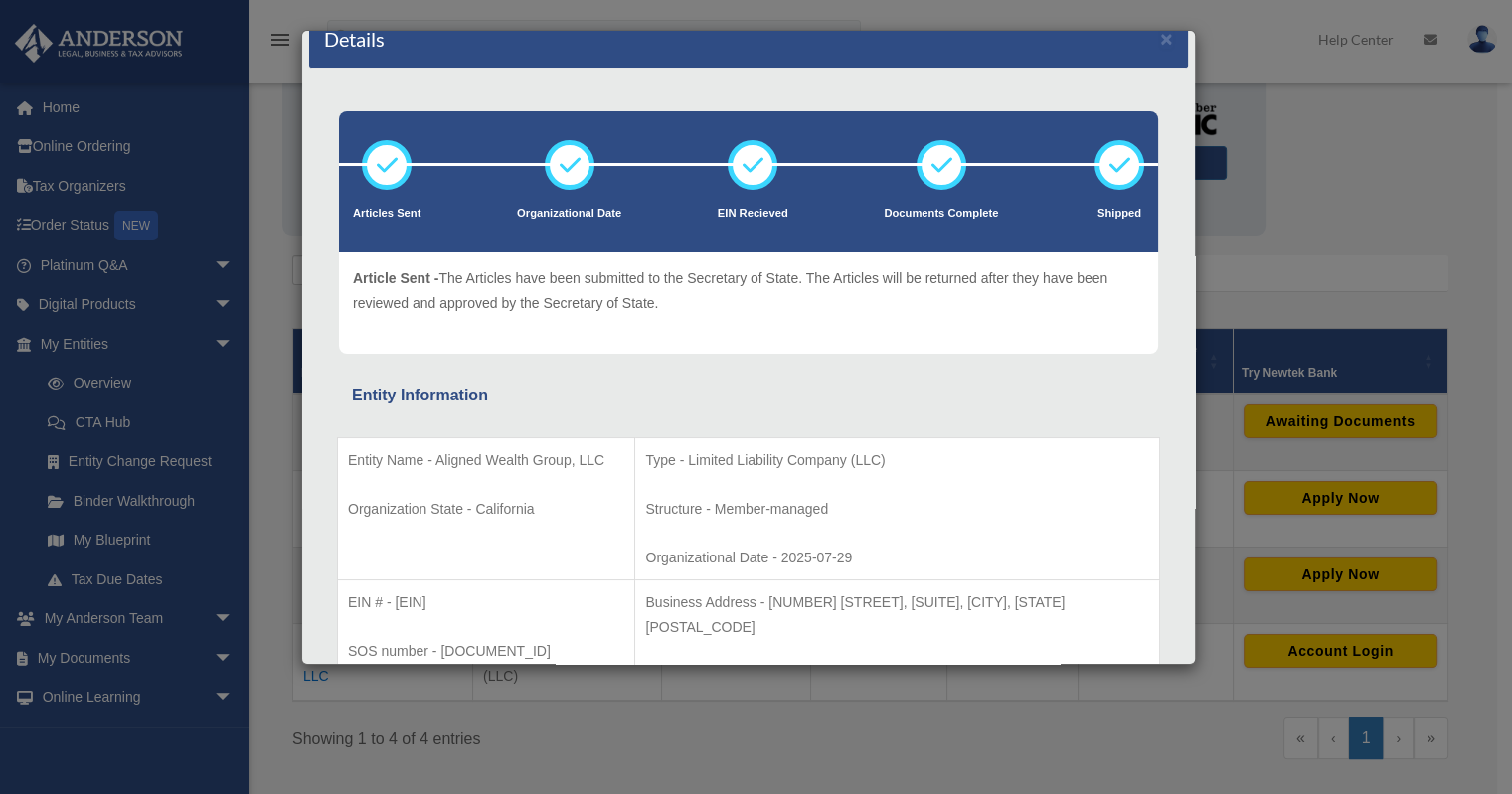 scroll, scrollTop: 0, scrollLeft: 0, axis: both 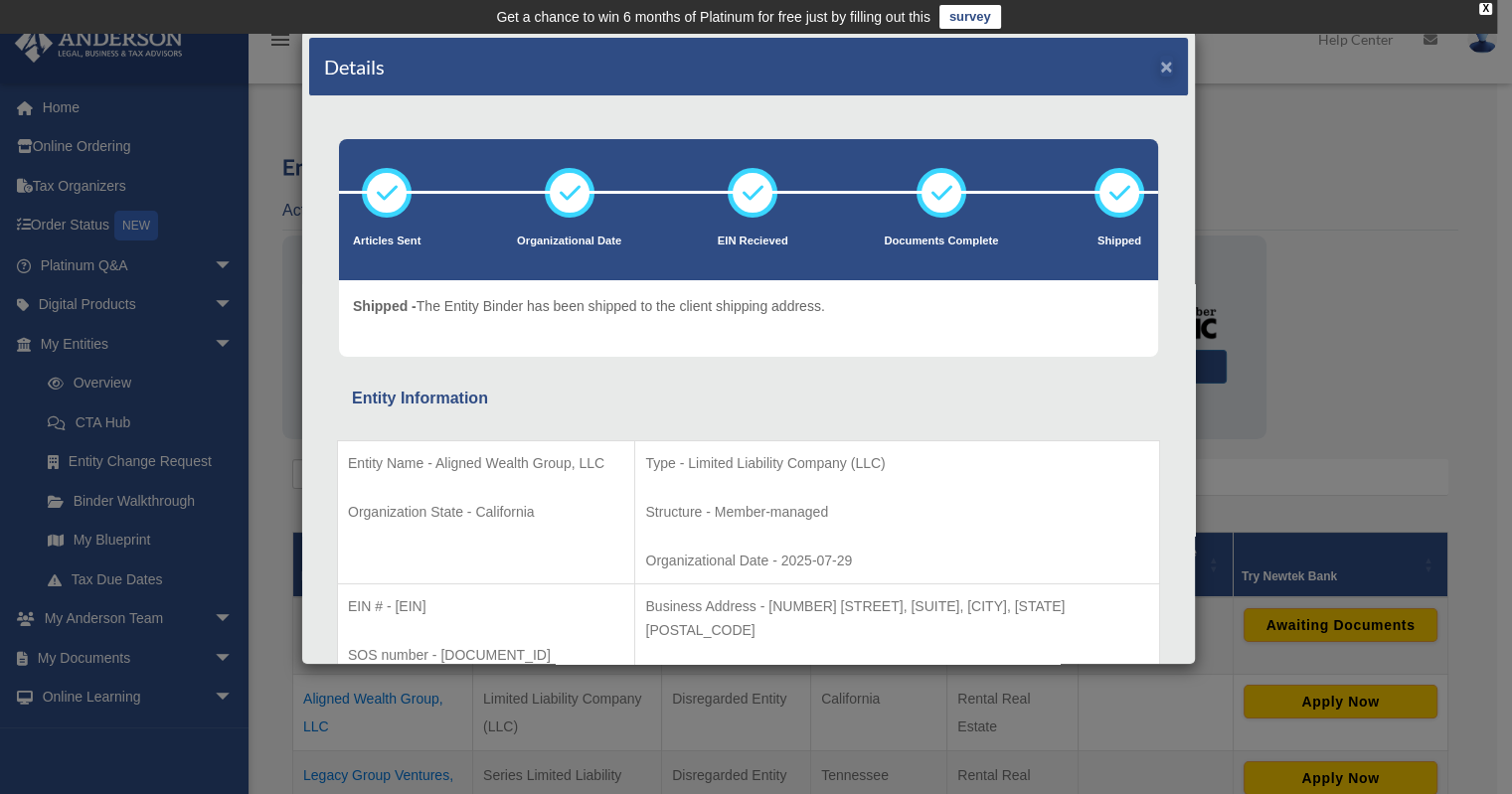 drag, startPoint x: 1177, startPoint y: 56, endPoint x: 1150, endPoint y: 60, distance: 27.294688 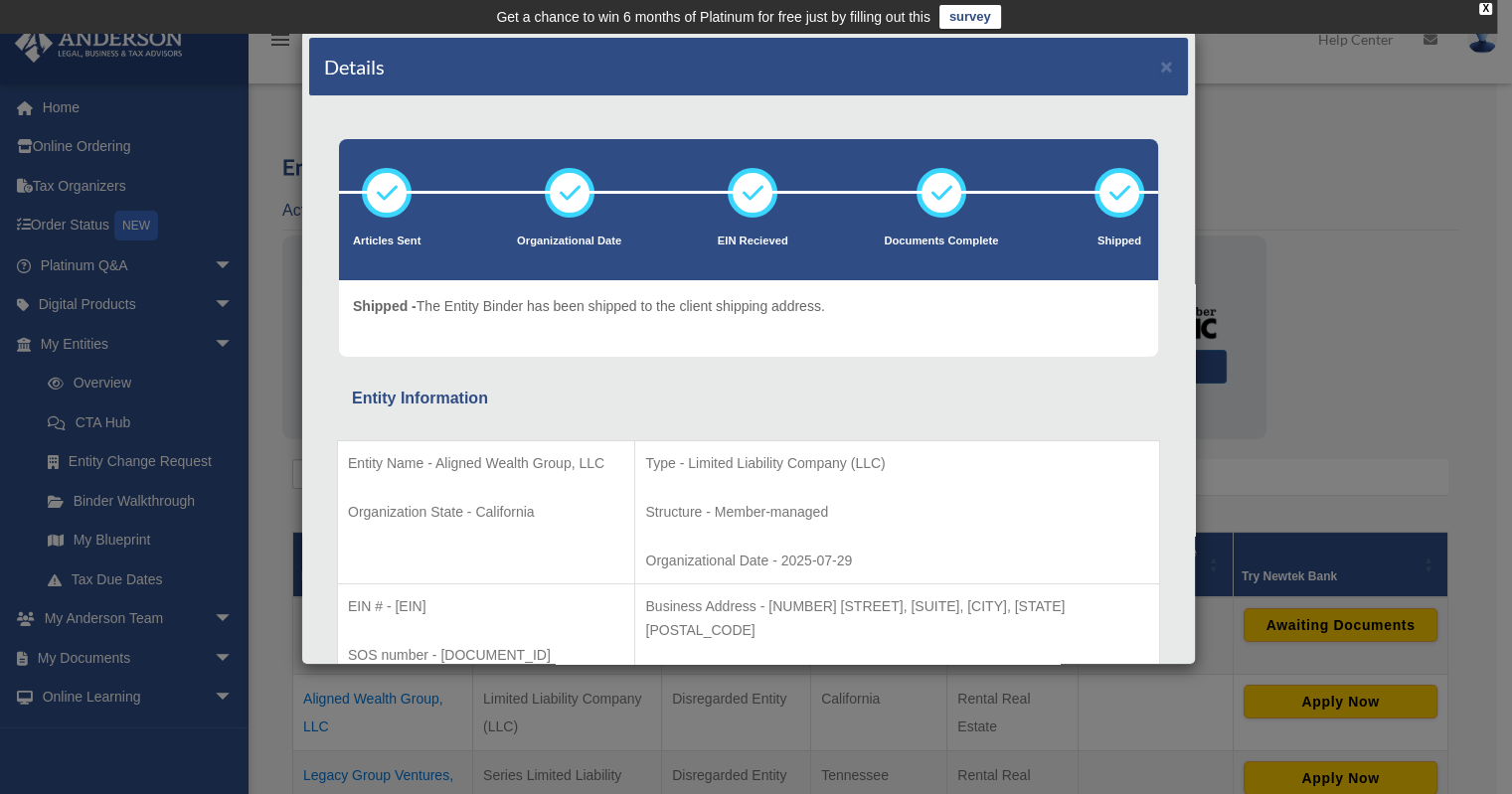 drag, startPoint x: 1150, startPoint y: 60, endPoint x: 821, endPoint y: 399, distance: 472.4003 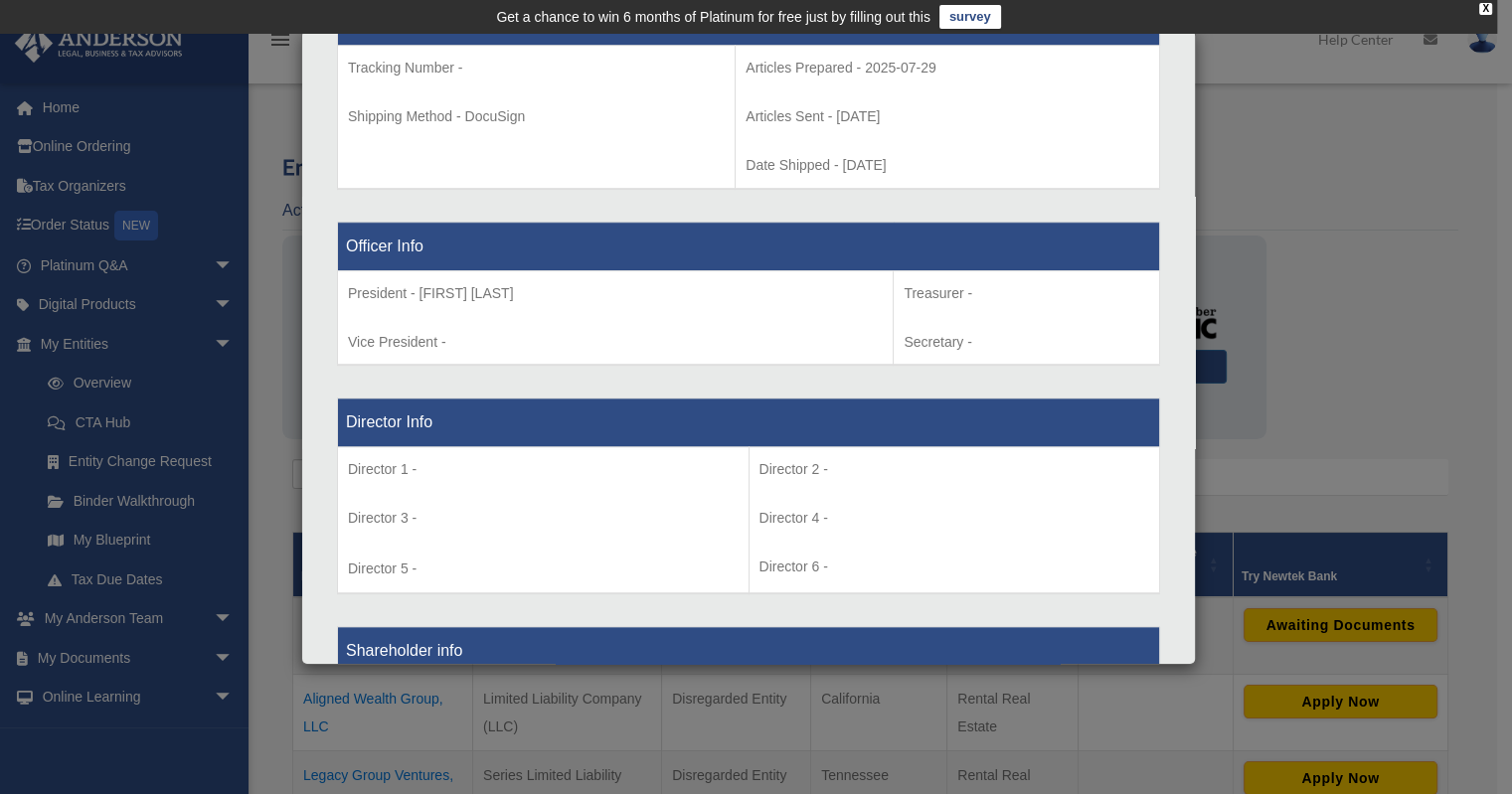 scroll, scrollTop: 1192, scrollLeft: 0, axis: vertical 